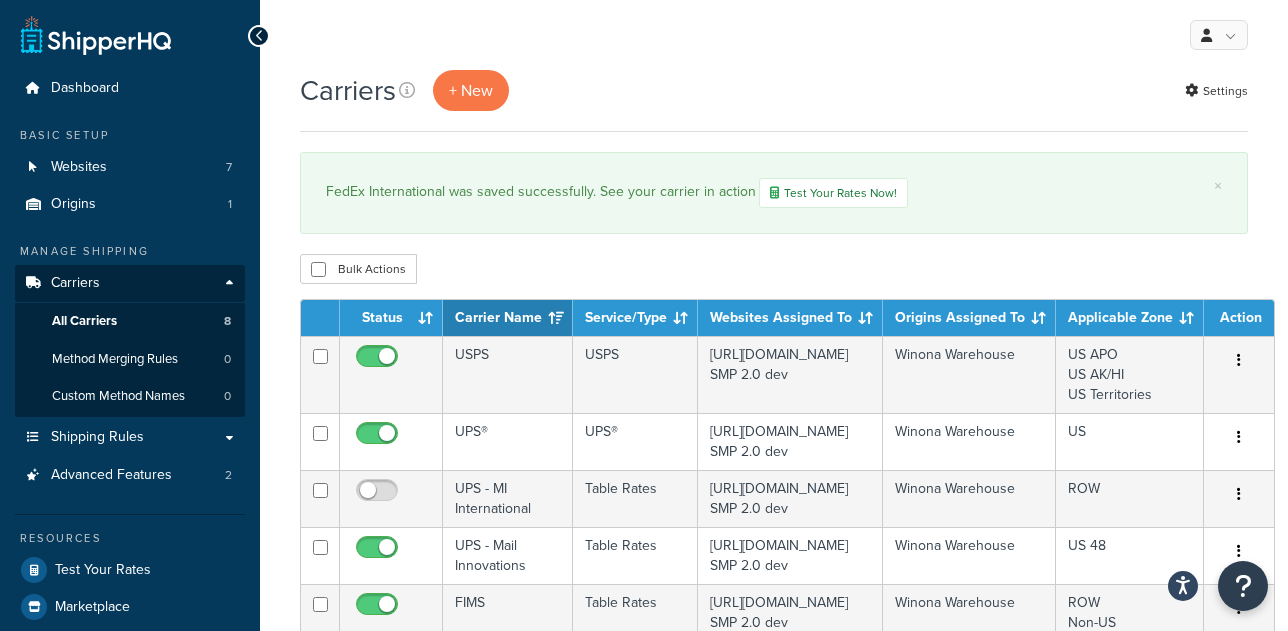 scroll, scrollTop: 0, scrollLeft: 0, axis: both 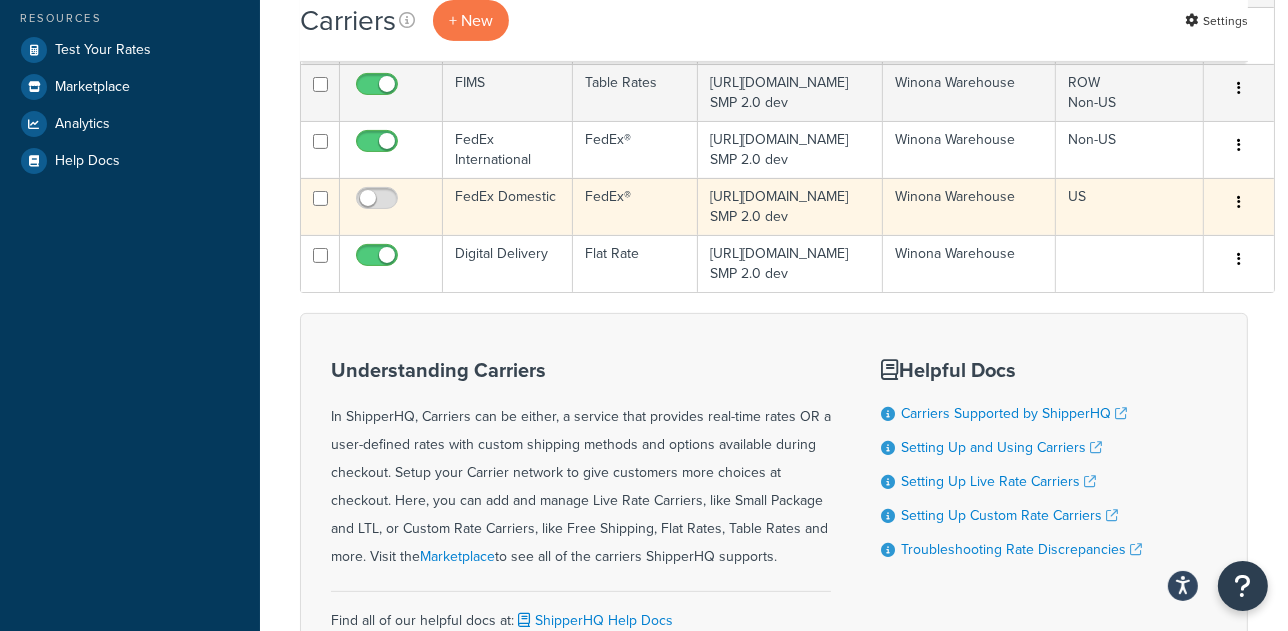 click on "FedEx Domestic" at bounding box center [508, 206] 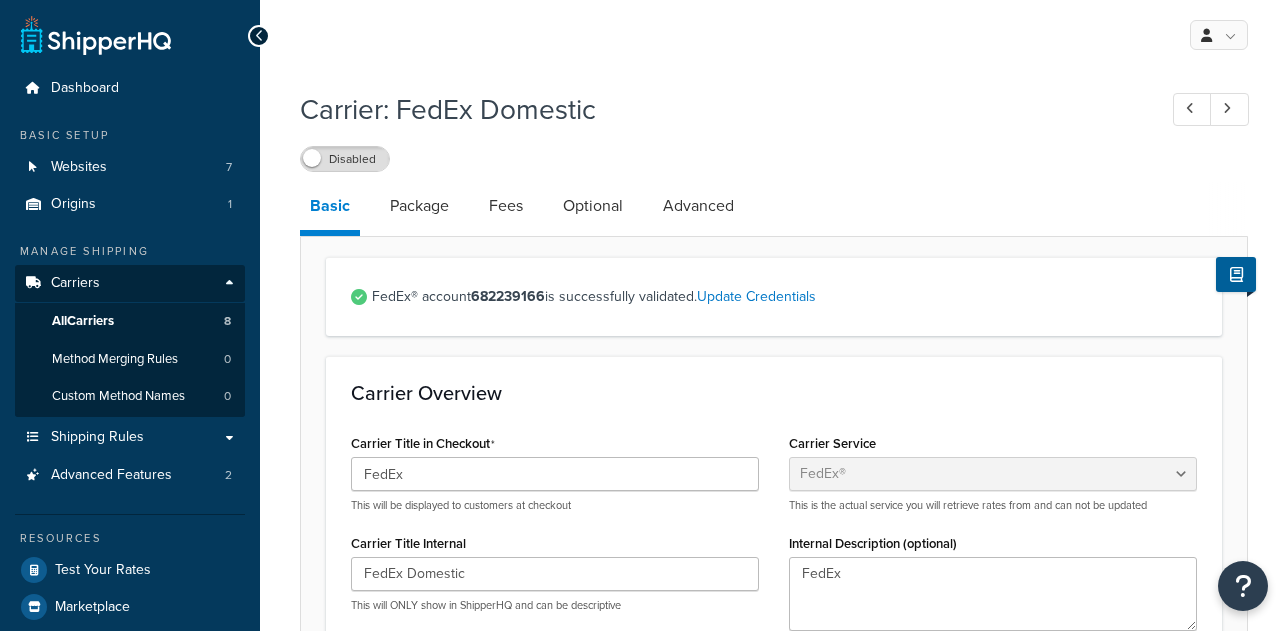 select on "fedEx" 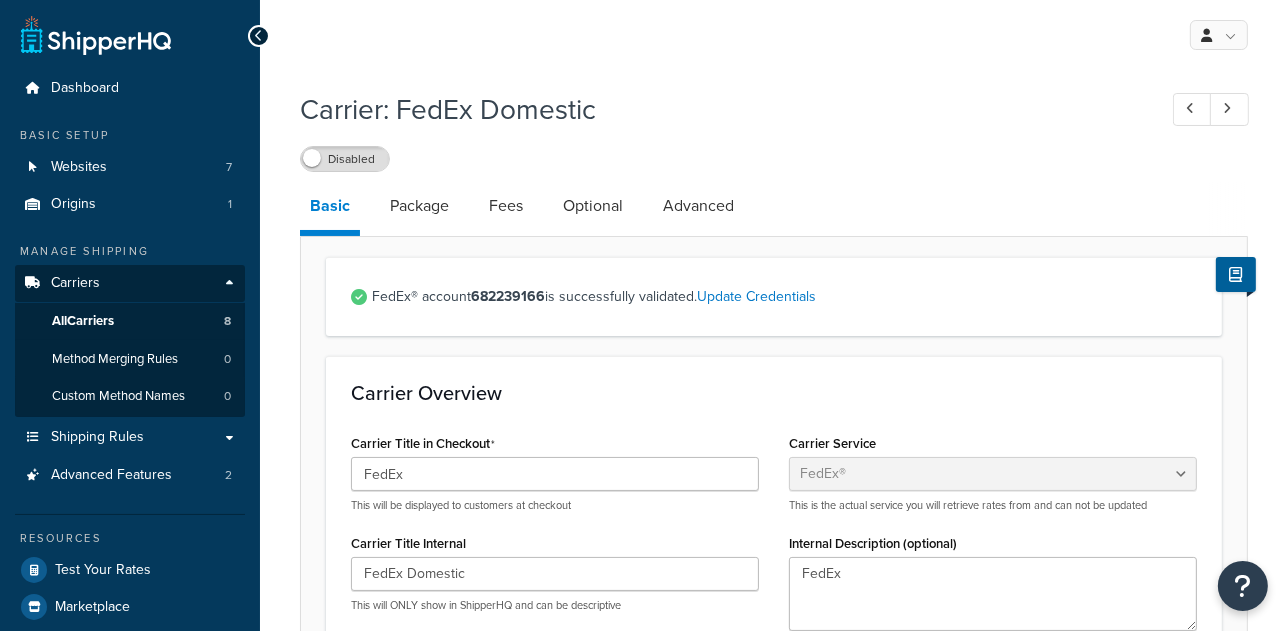 scroll, scrollTop: 0, scrollLeft: 0, axis: both 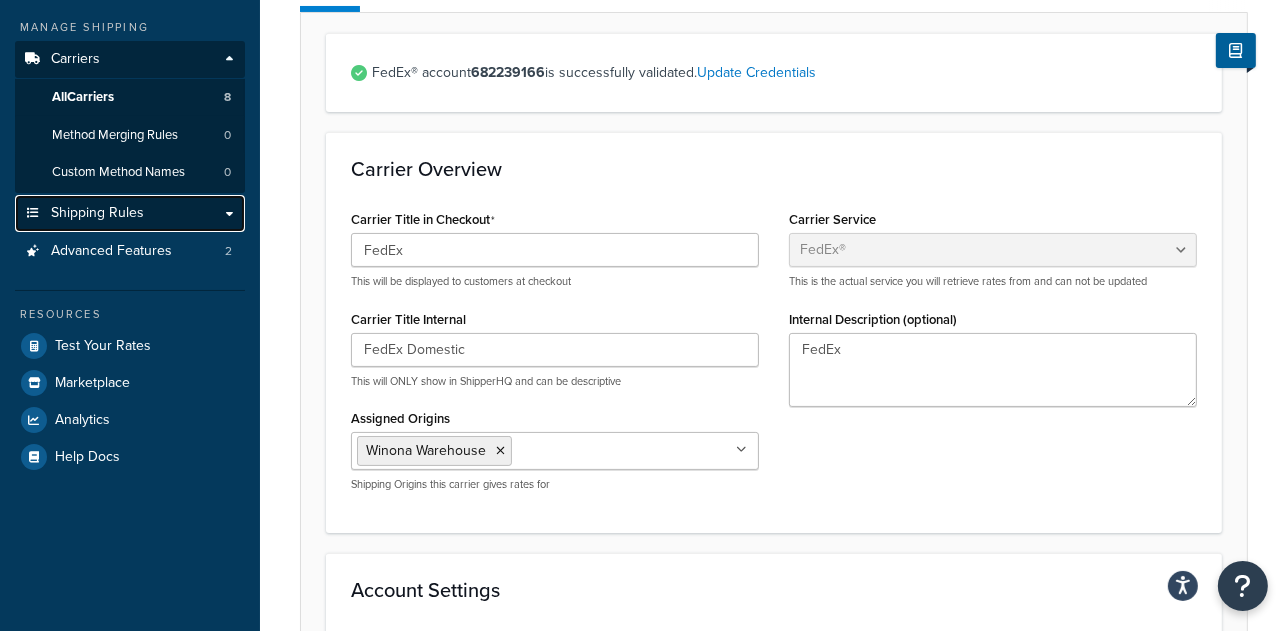 click on "Shipping Rules" at bounding box center (97, 213) 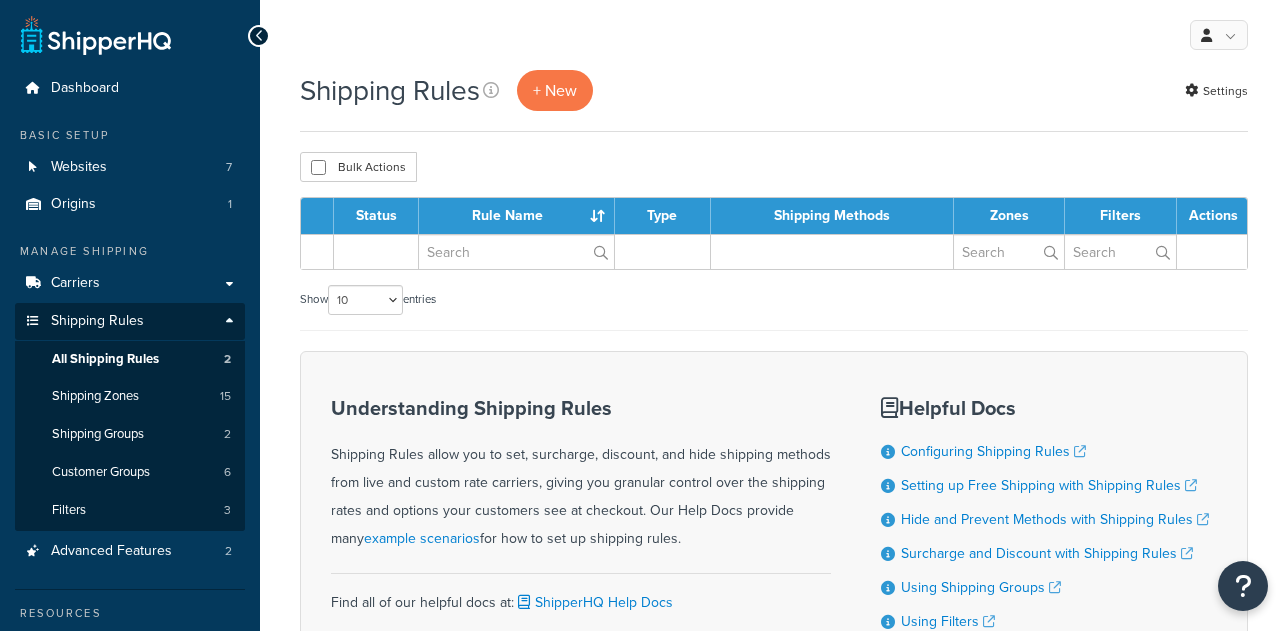 scroll, scrollTop: 0, scrollLeft: 0, axis: both 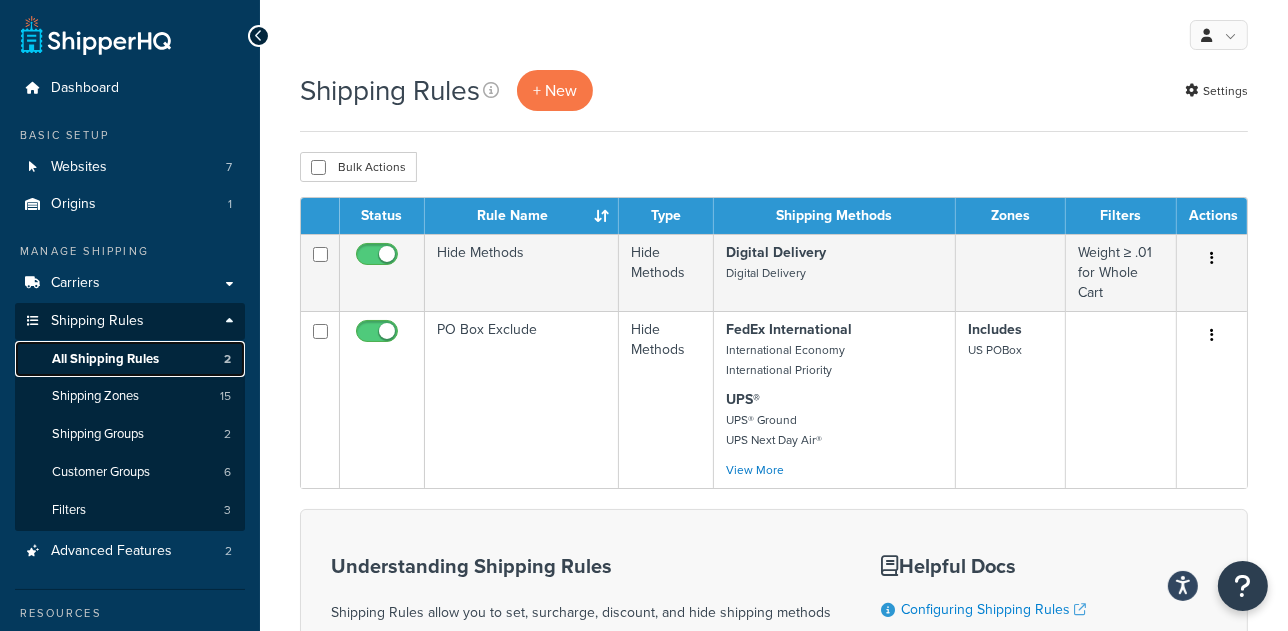 click on "All Shipping Rules
2" at bounding box center [130, 359] 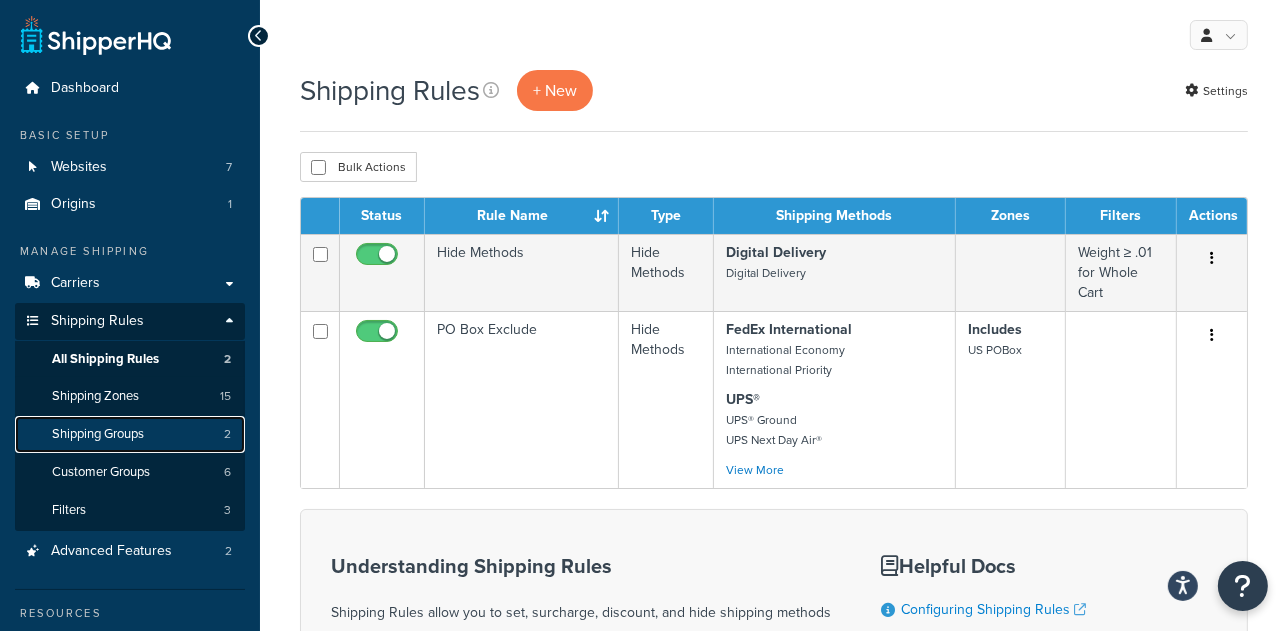 click on "Shipping Groups
2" at bounding box center [130, 434] 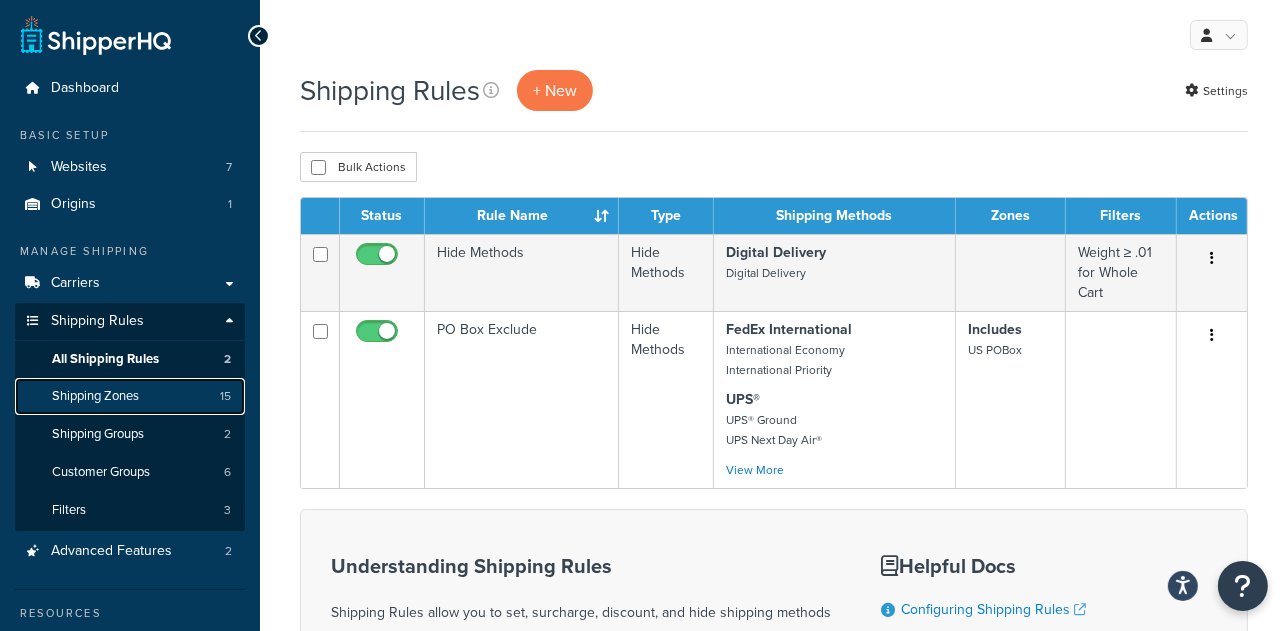 click on "Shipping Zones
15" at bounding box center [130, 396] 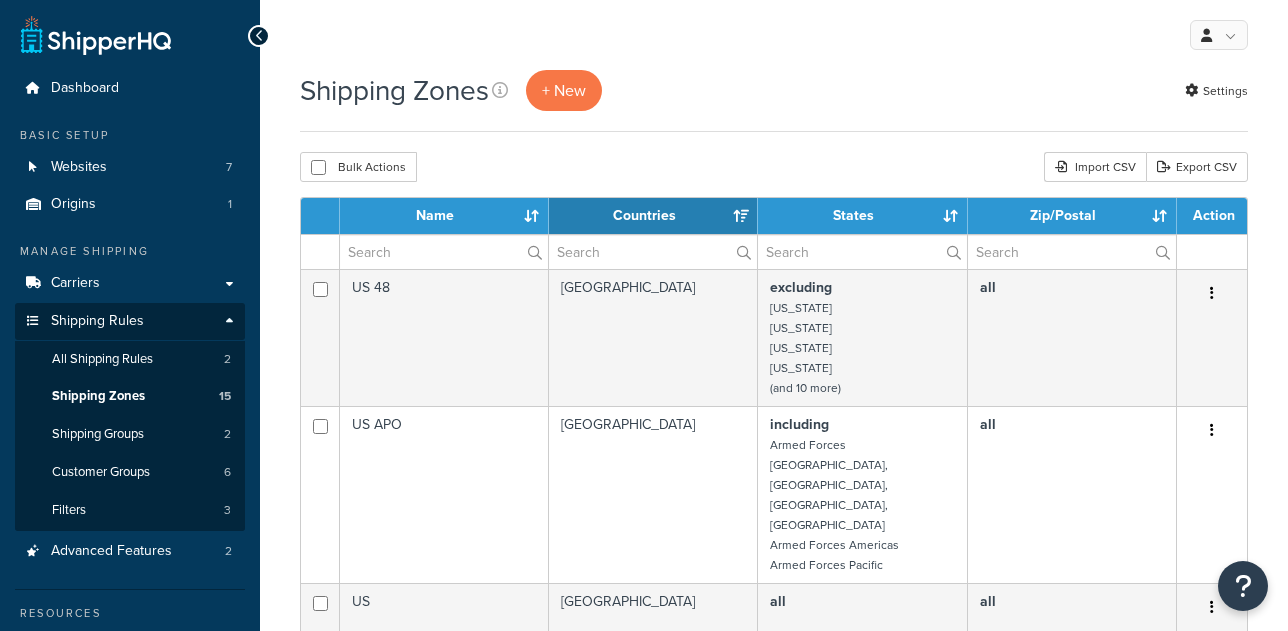 select on "15" 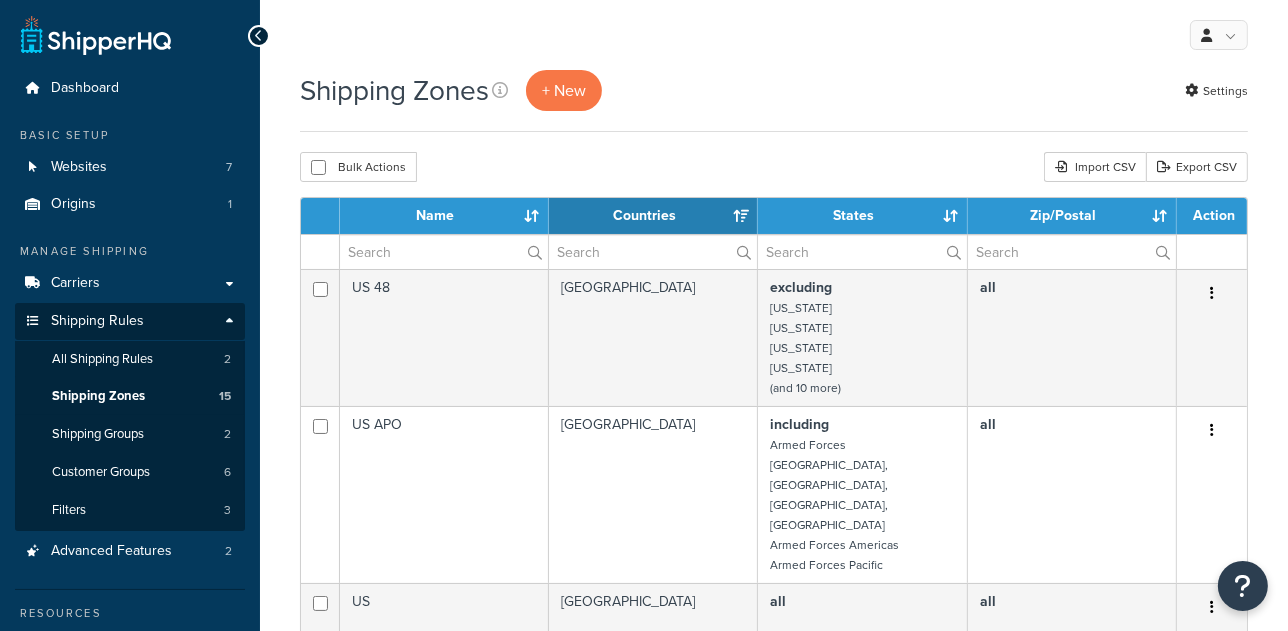 scroll, scrollTop: 0, scrollLeft: 0, axis: both 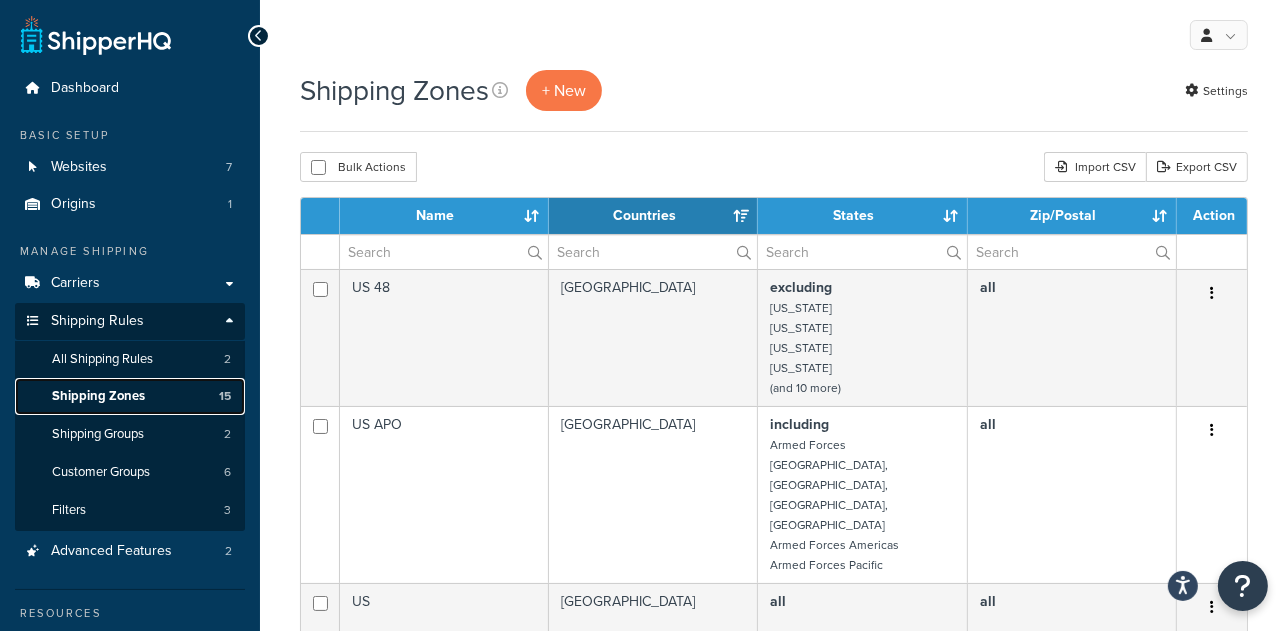 click on "Shipping Zones" at bounding box center [98, 396] 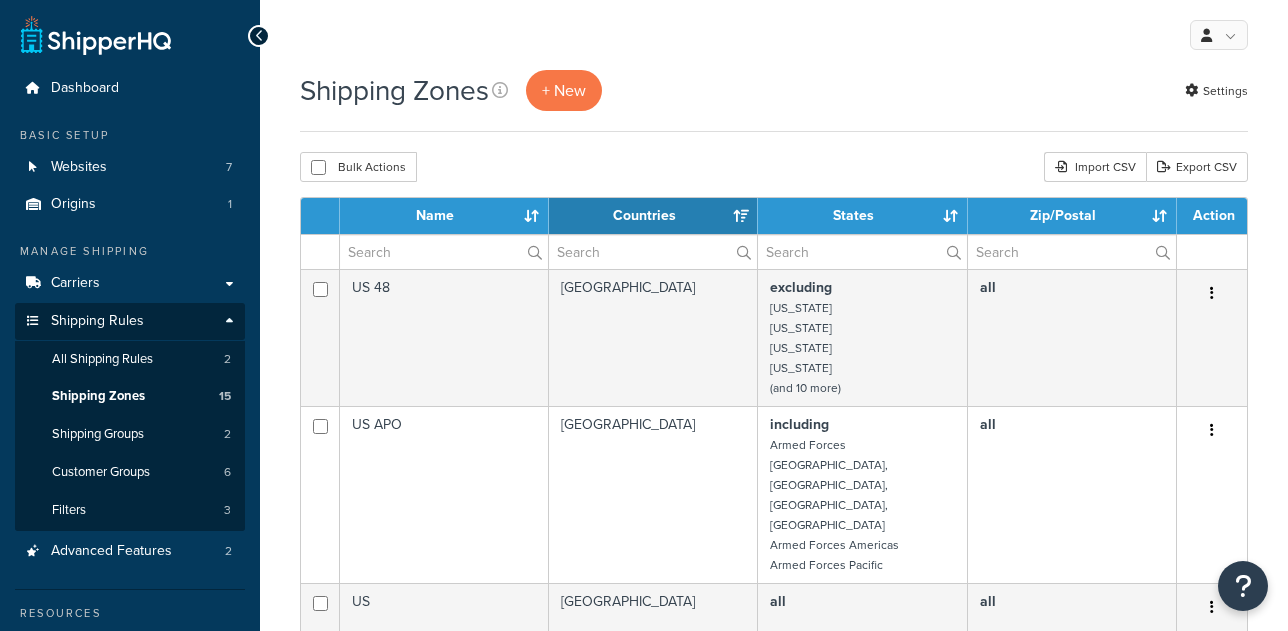 select on "15" 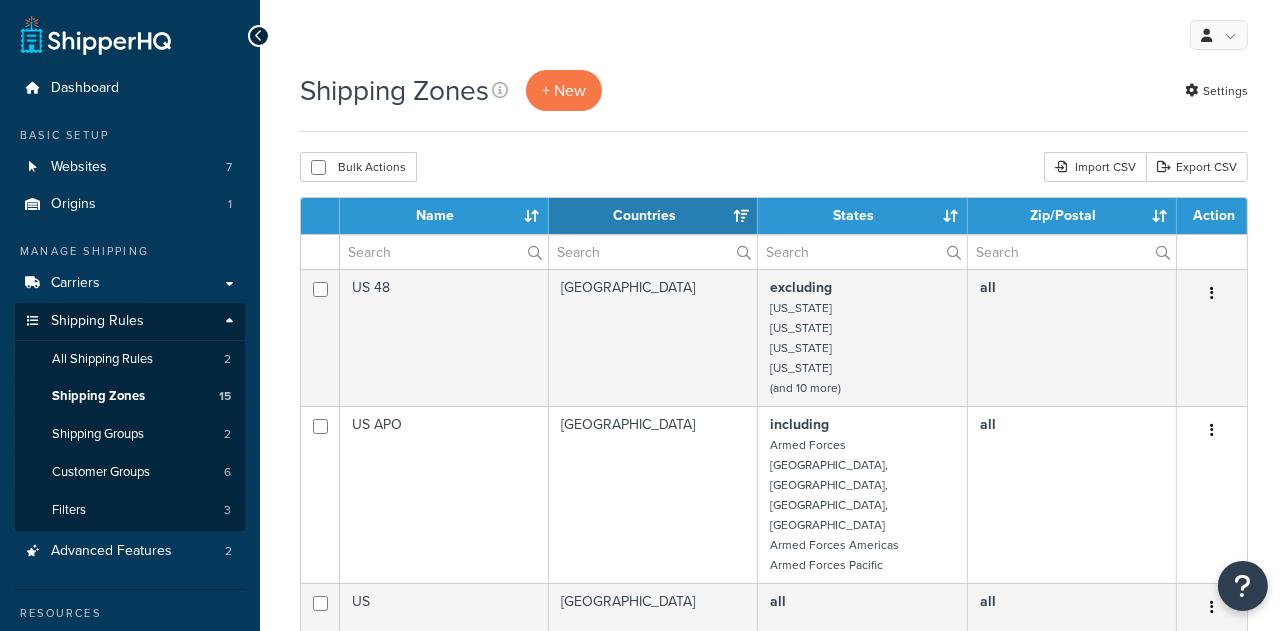 scroll, scrollTop: 0, scrollLeft: 0, axis: both 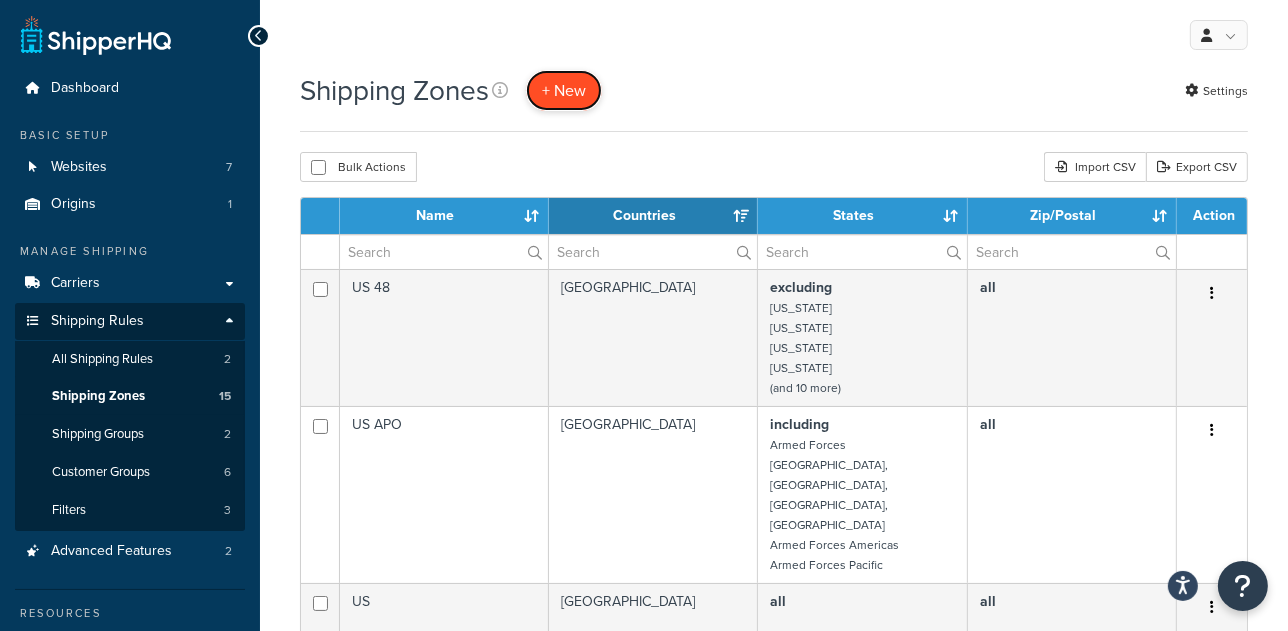 click on "+ New" at bounding box center [564, 90] 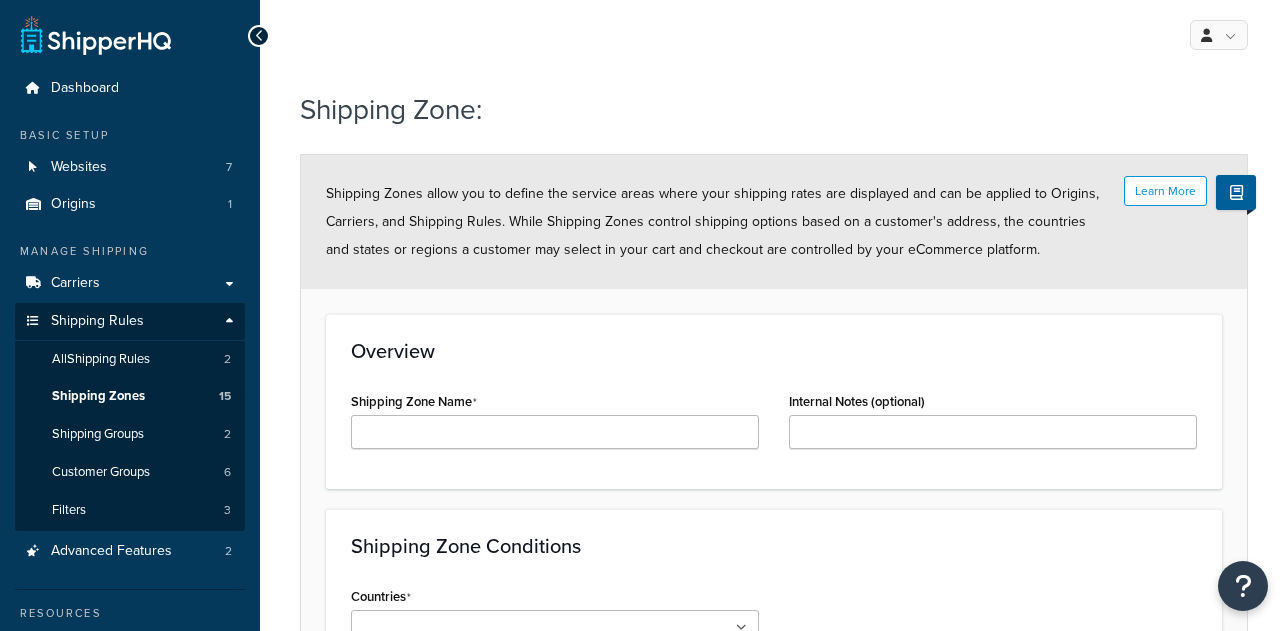 scroll, scrollTop: 0, scrollLeft: 0, axis: both 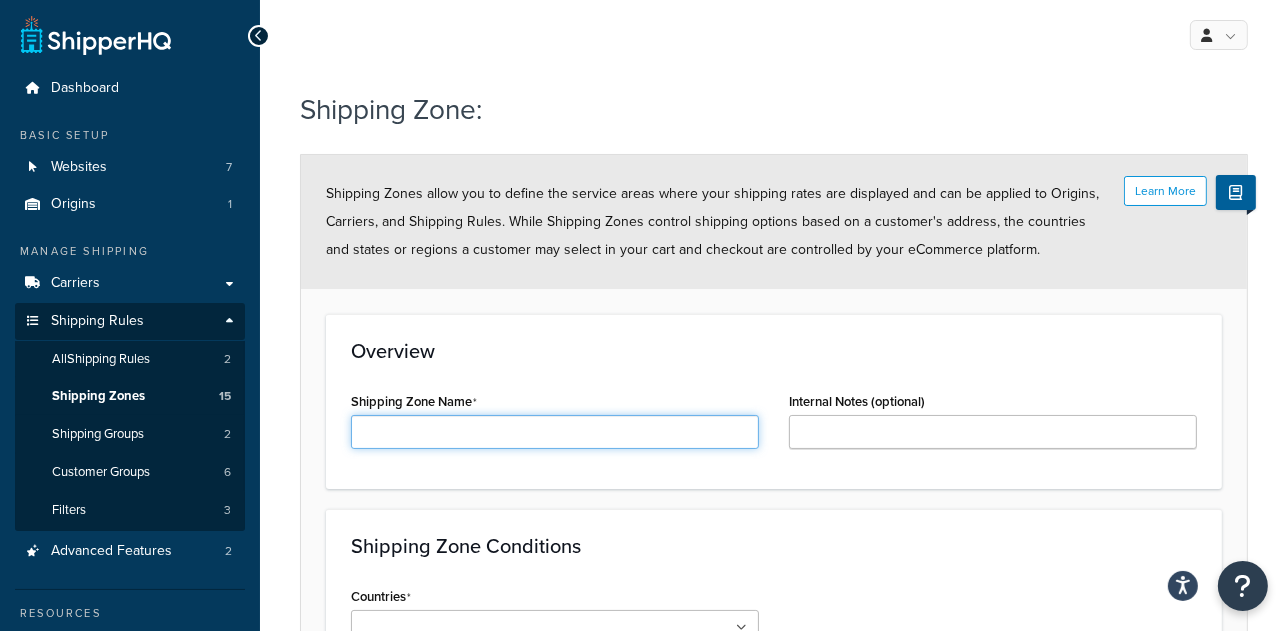 click on "Shipping Zone Name" at bounding box center (555, 432) 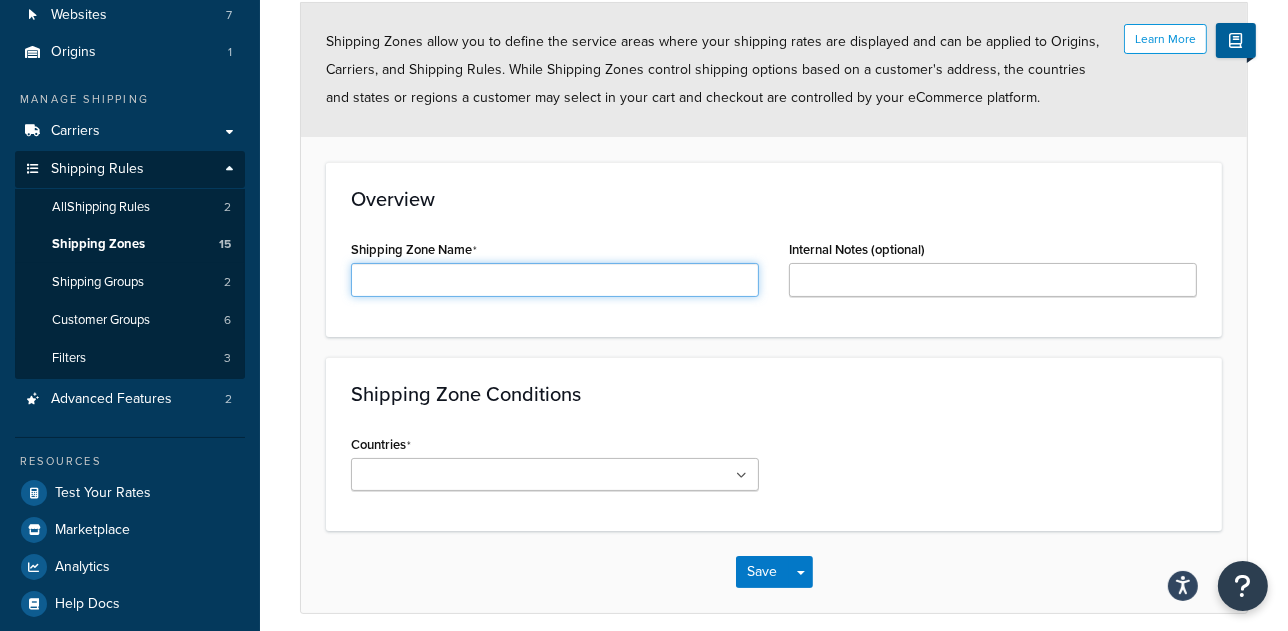 scroll, scrollTop: 0, scrollLeft: 0, axis: both 